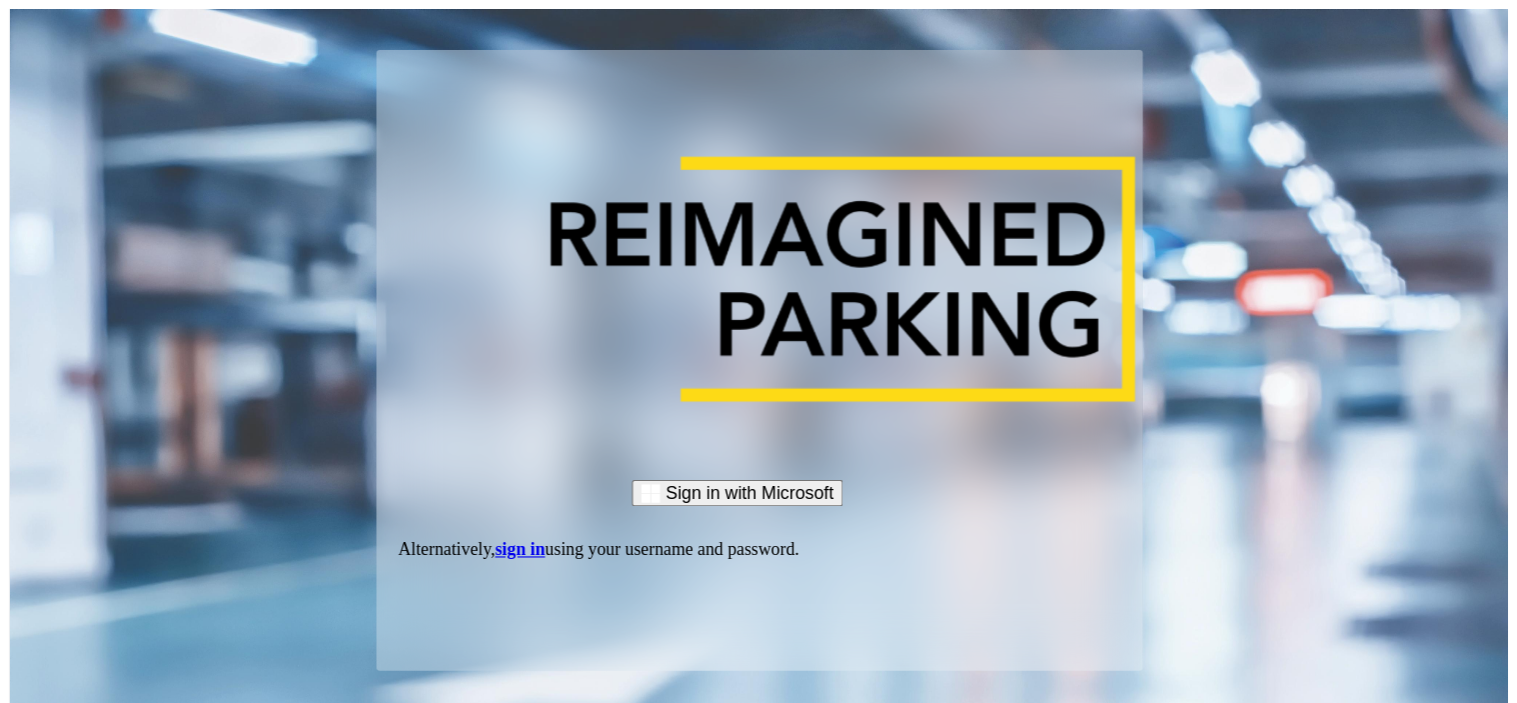scroll, scrollTop: 0, scrollLeft: 0, axis: both 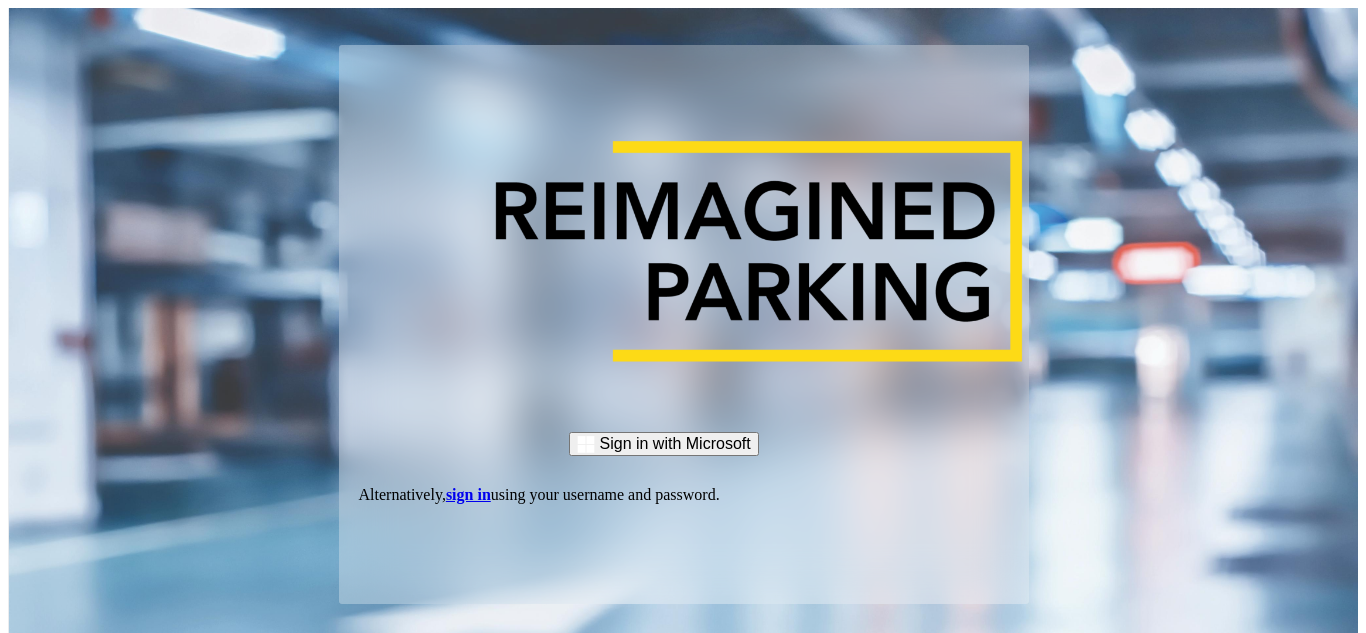 click on "sign in" at bounding box center (468, 494) 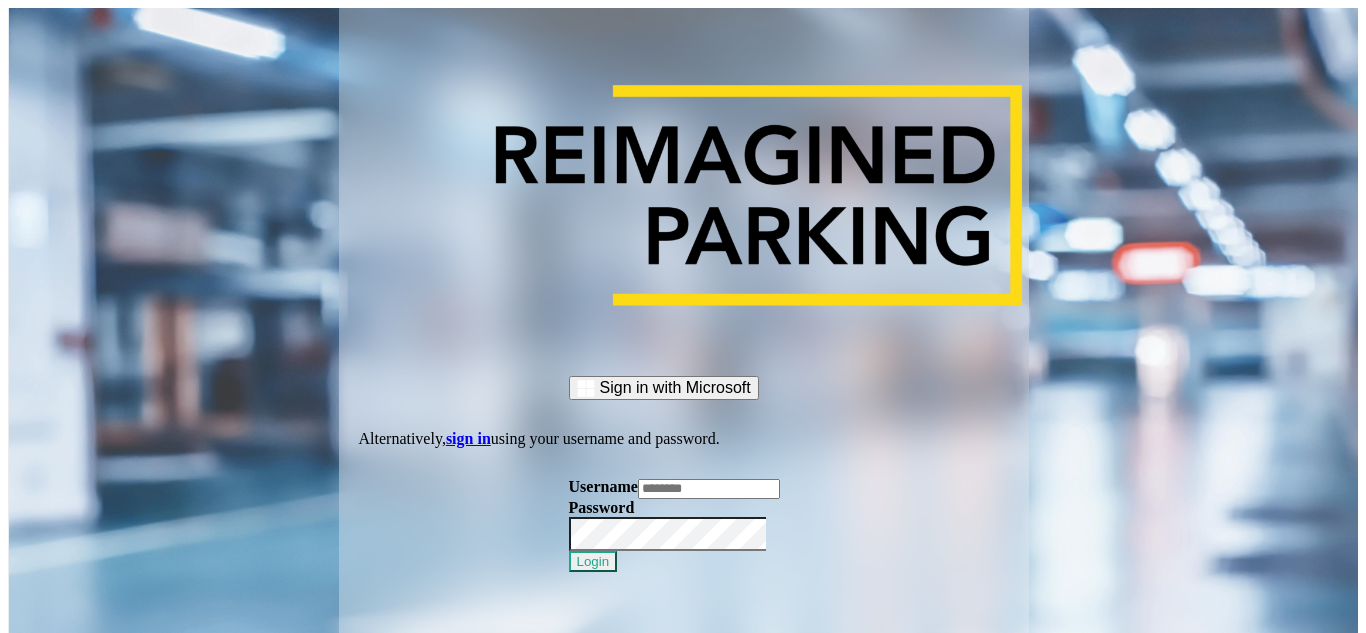 click at bounding box center (709, 489) 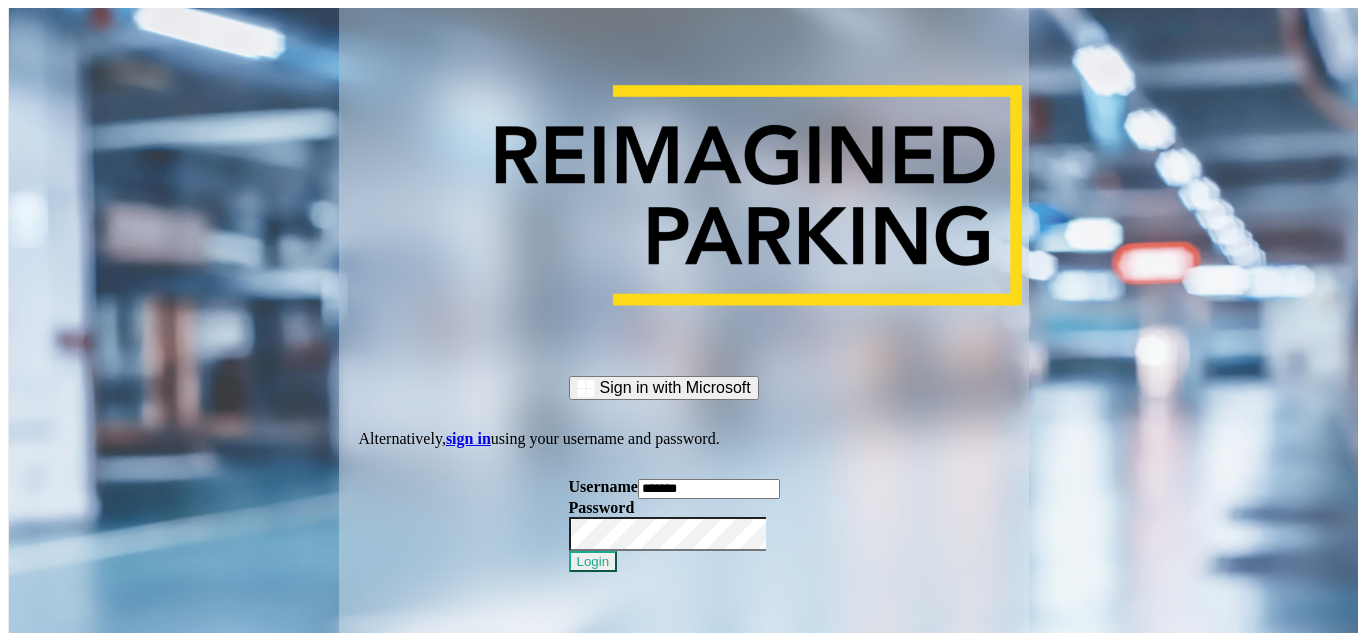 type on "*******" 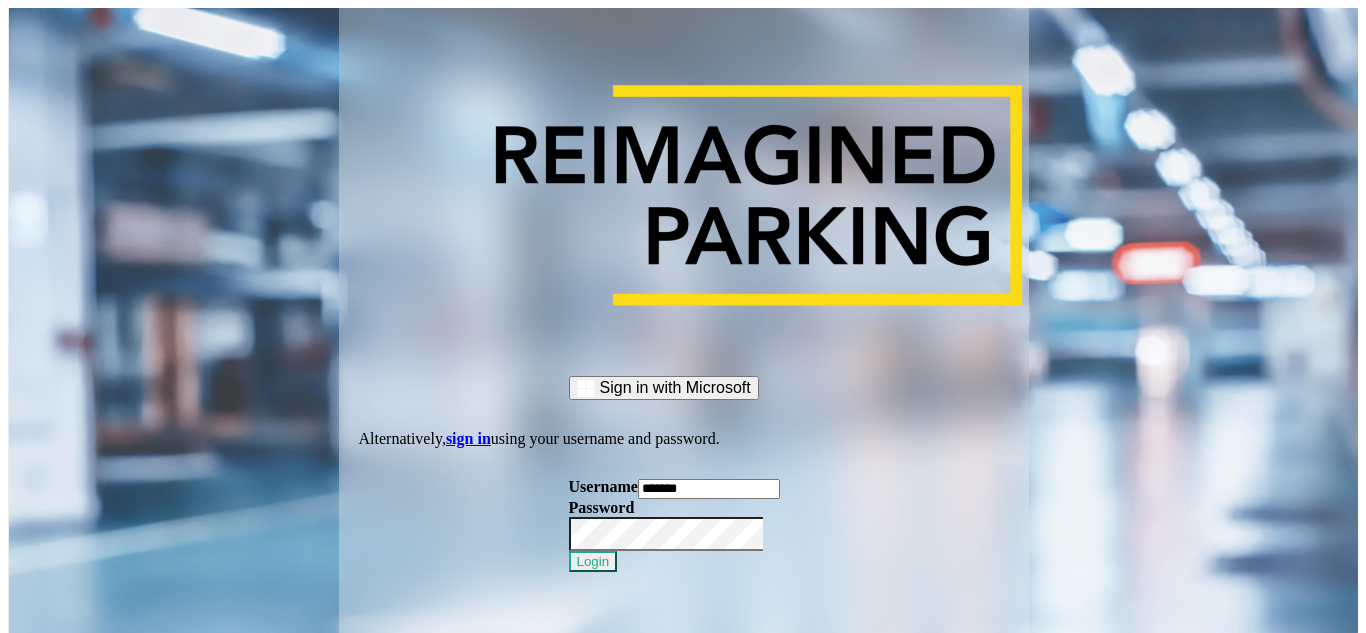 click at bounding box center (569, 551) 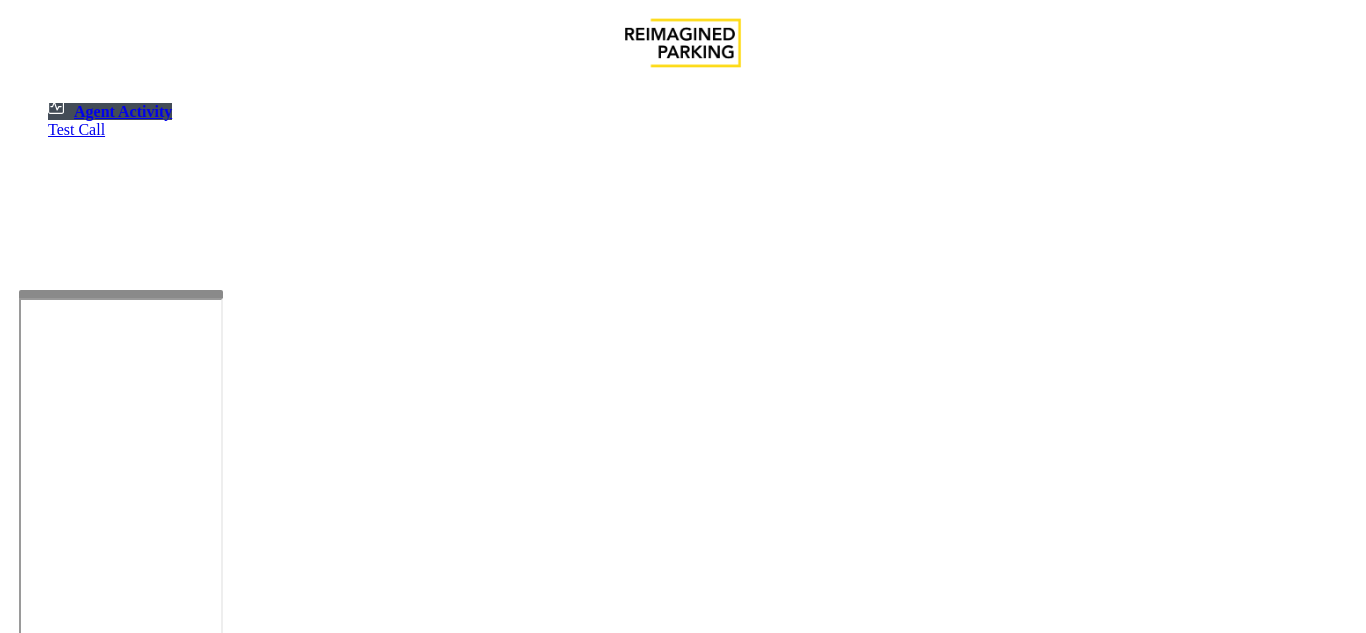 click at bounding box center [121, 294] 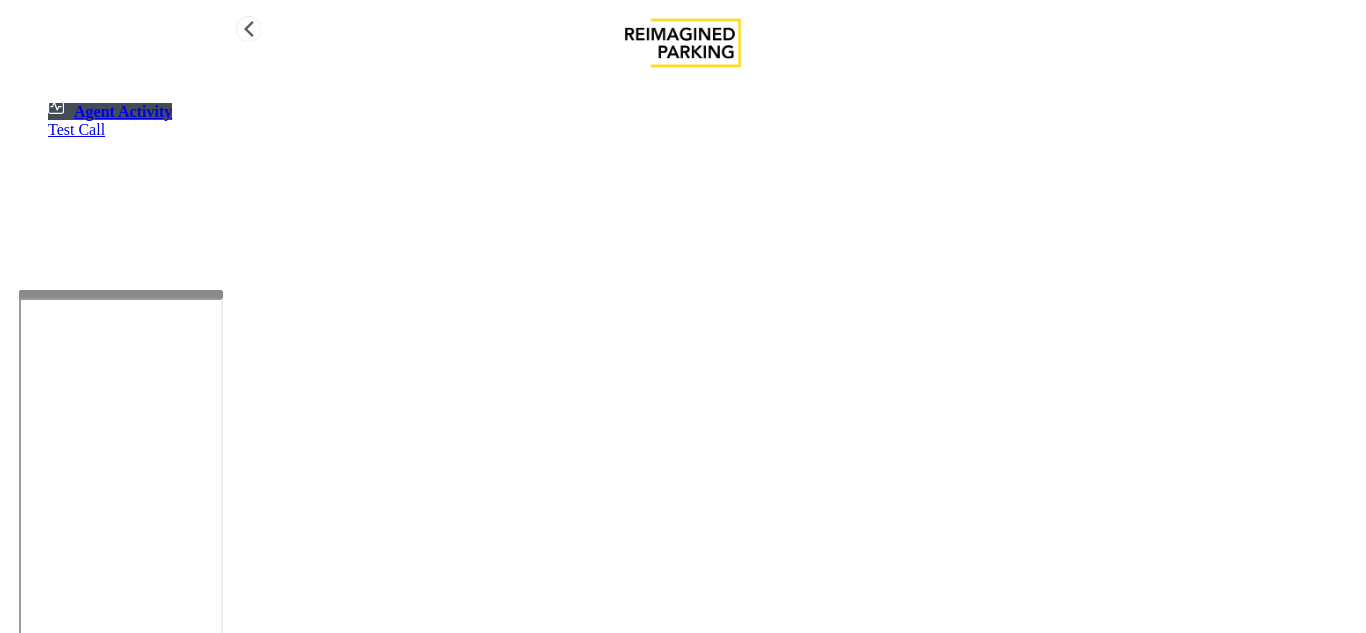 click on "Agent Activity Test Call" at bounding box center [683, 398] 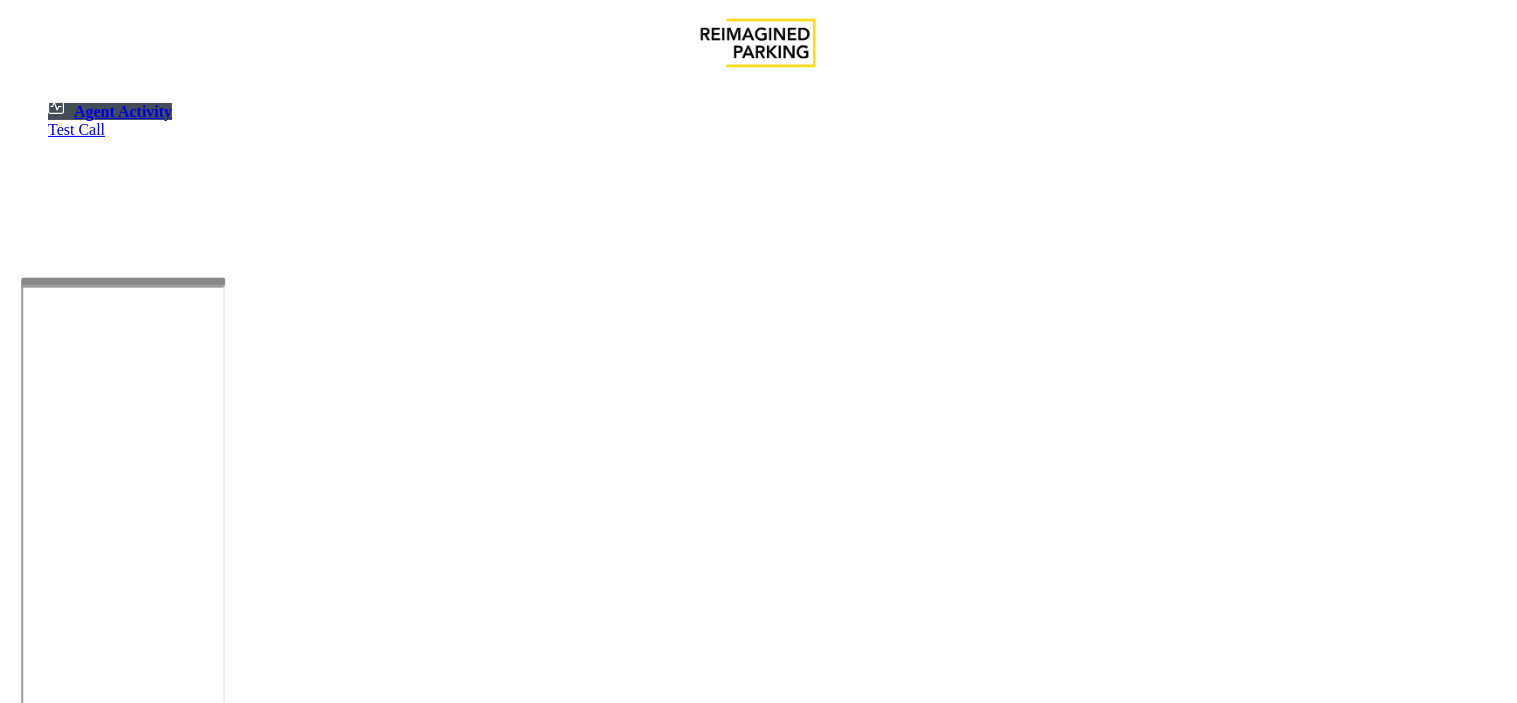 click at bounding box center [123, 282] 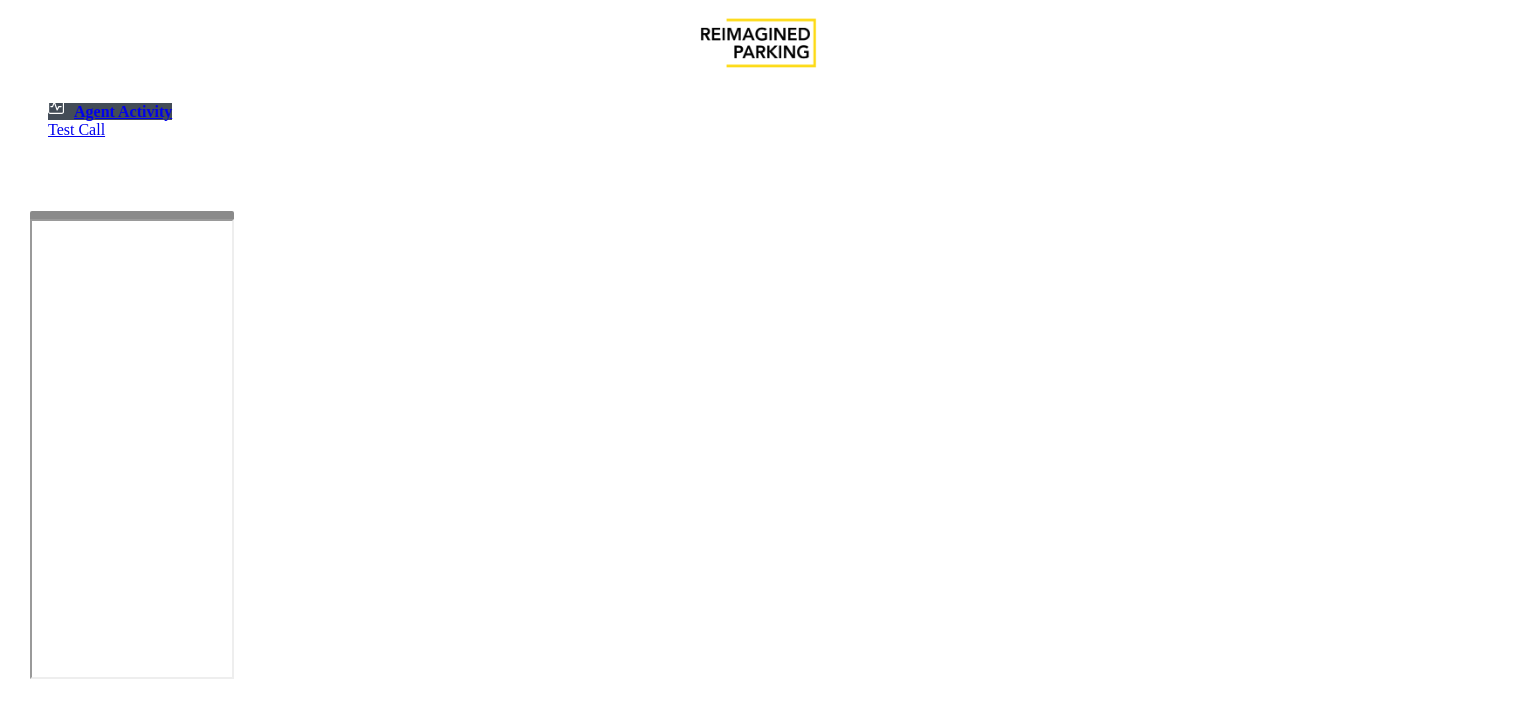 scroll, scrollTop: 0, scrollLeft: 0, axis: both 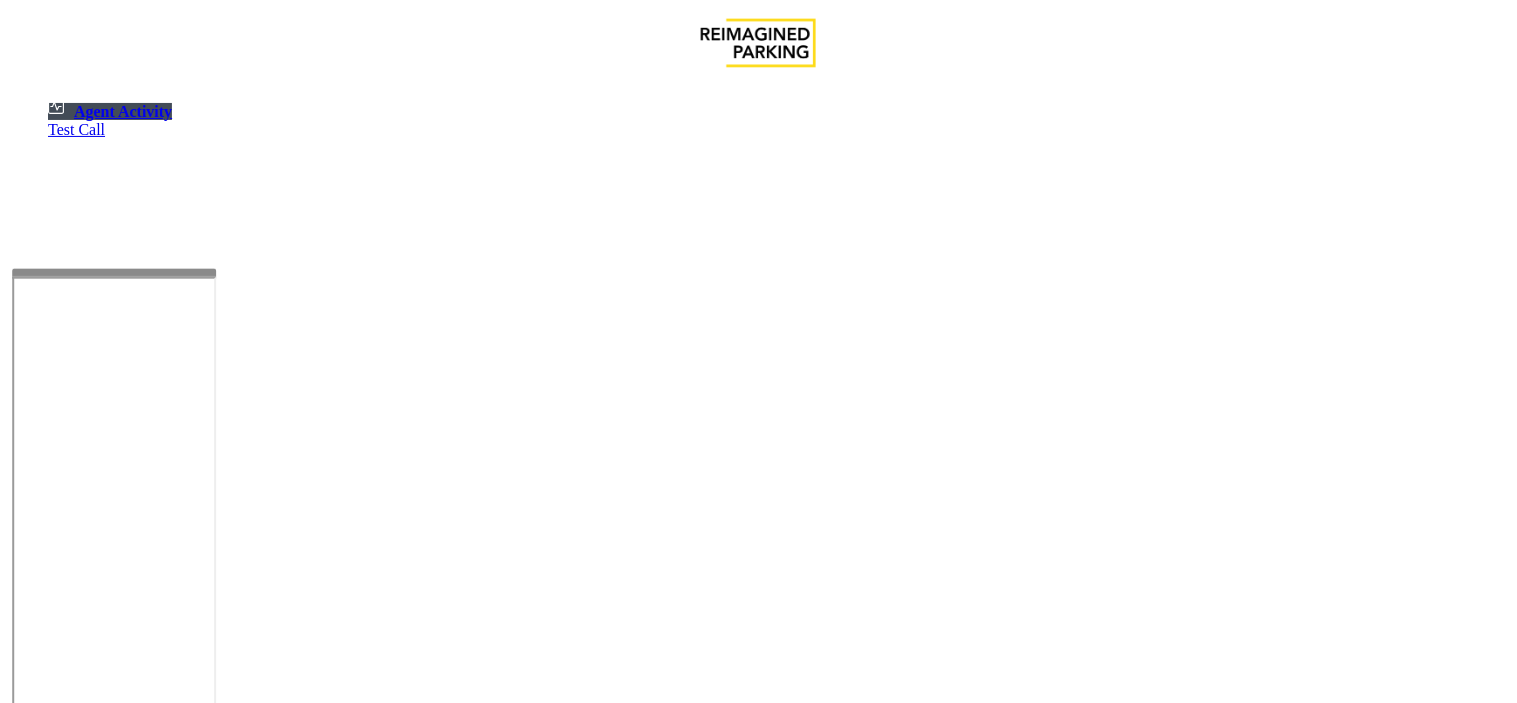 click at bounding box center (114, 273) 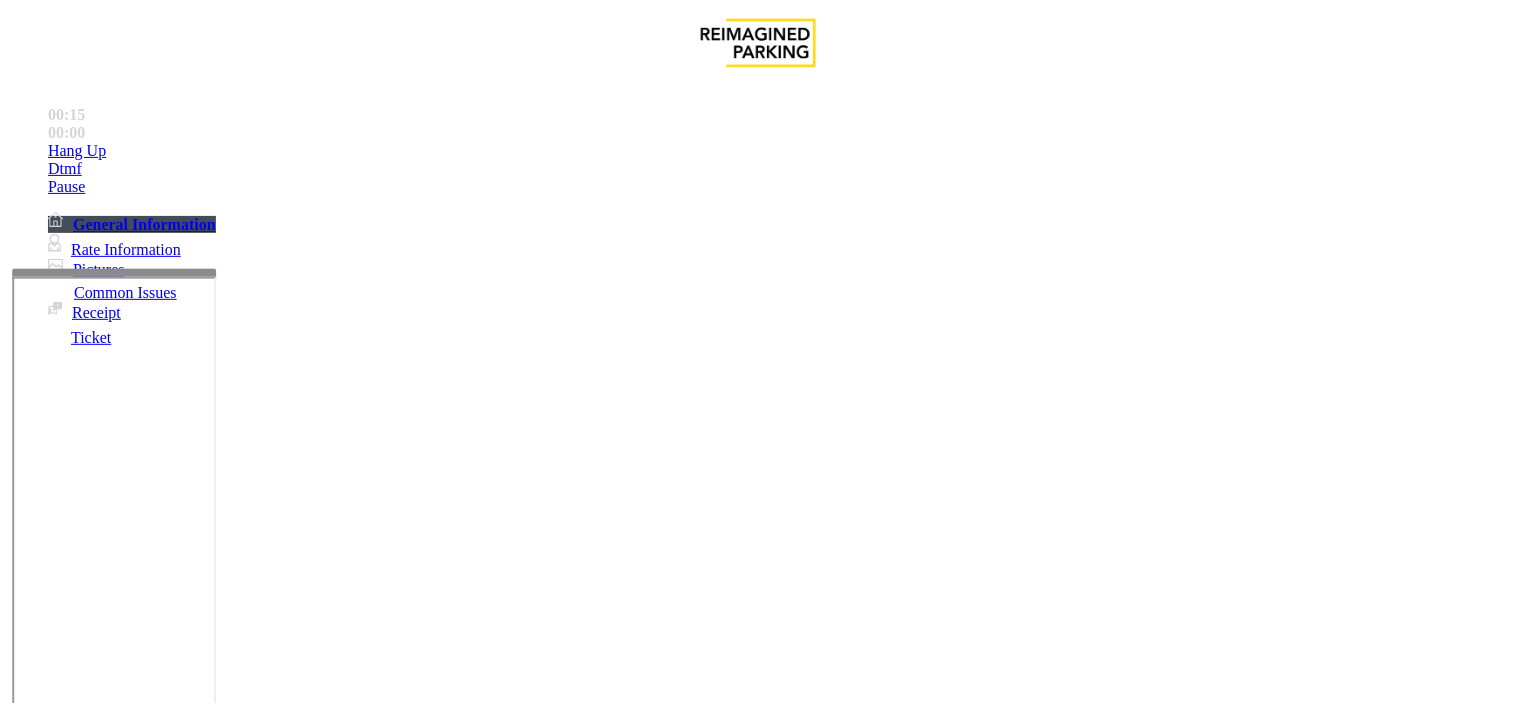 scroll, scrollTop: 333, scrollLeft: 0, axis: vertical 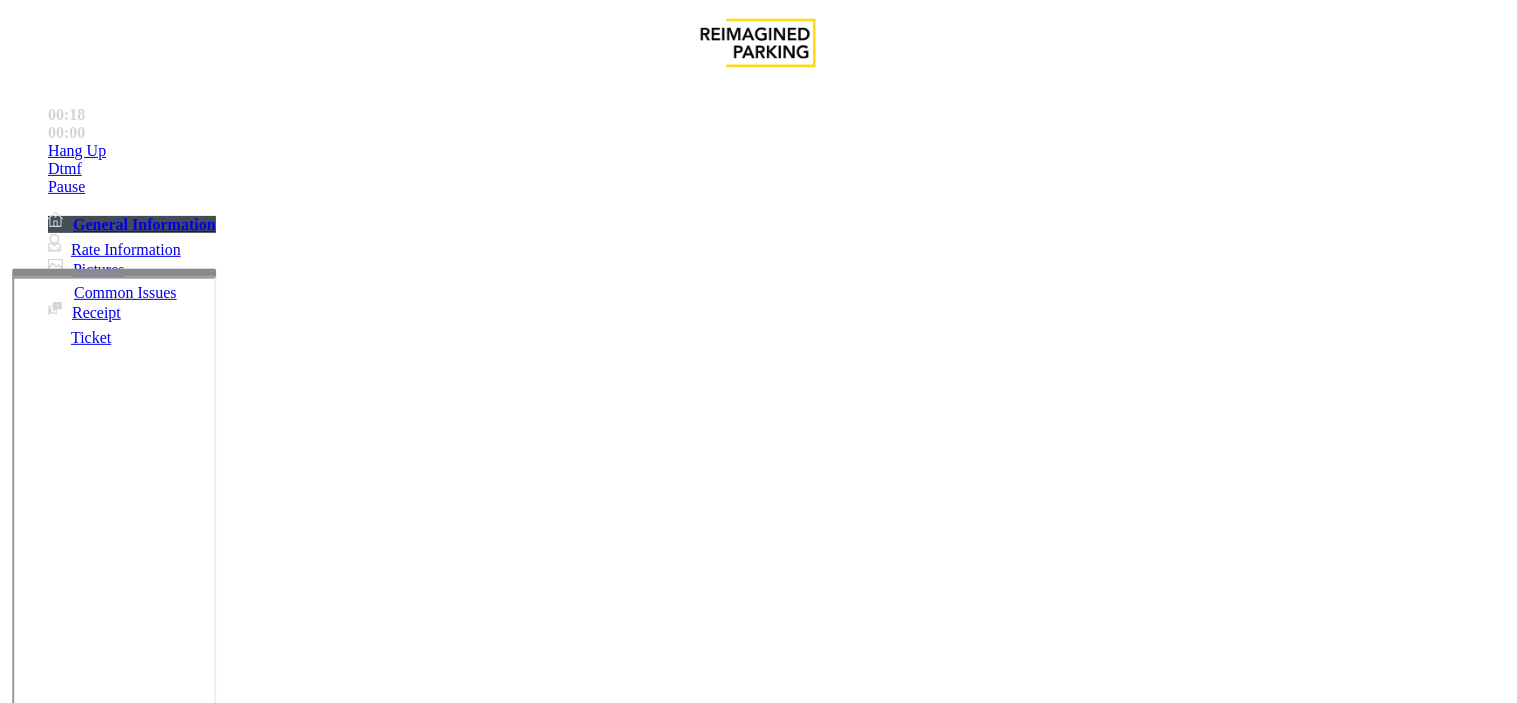 click on "Ticket Issue" at bounding box center [71, 1356] 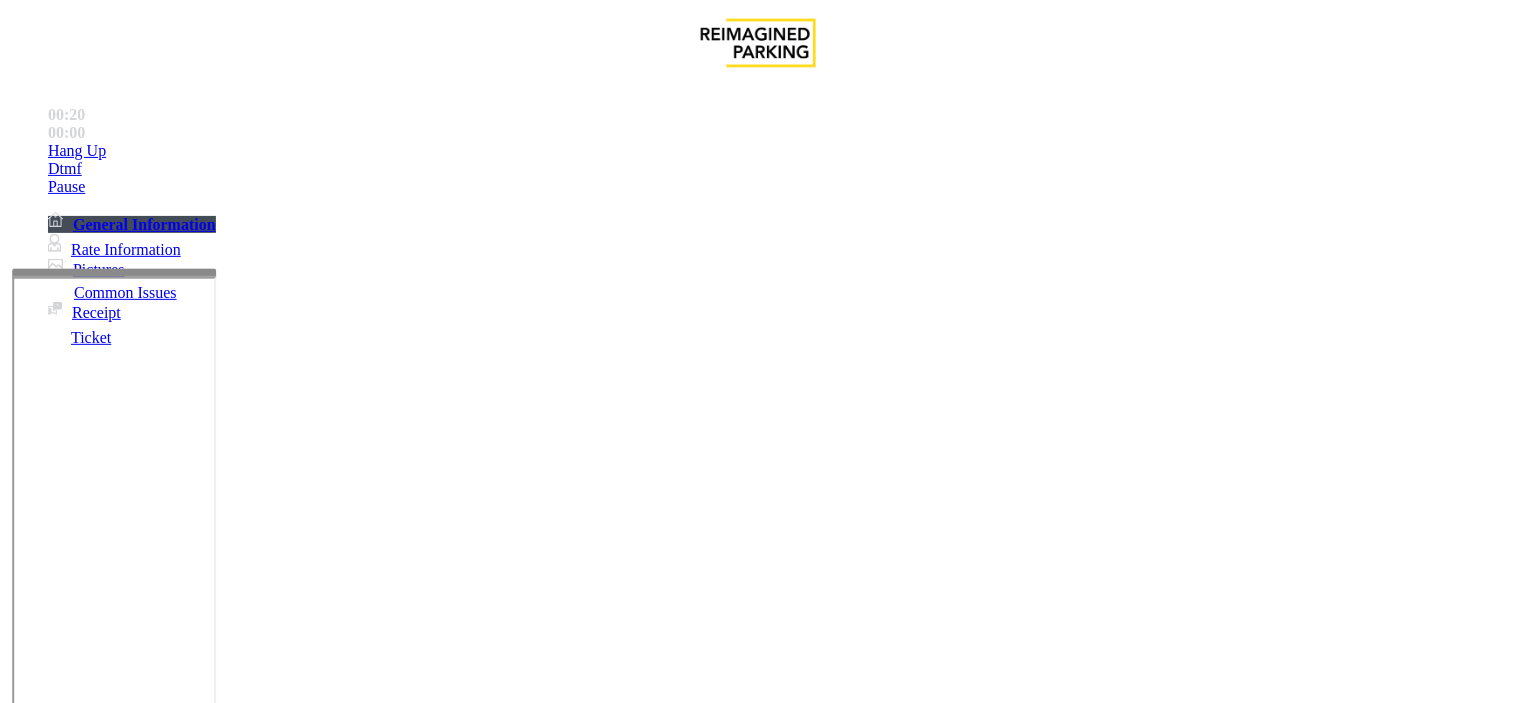 drag, startPoint x: 438, startPoint y: 183, endPoint x: 297, endPoint y: 163, distance: 142.41138 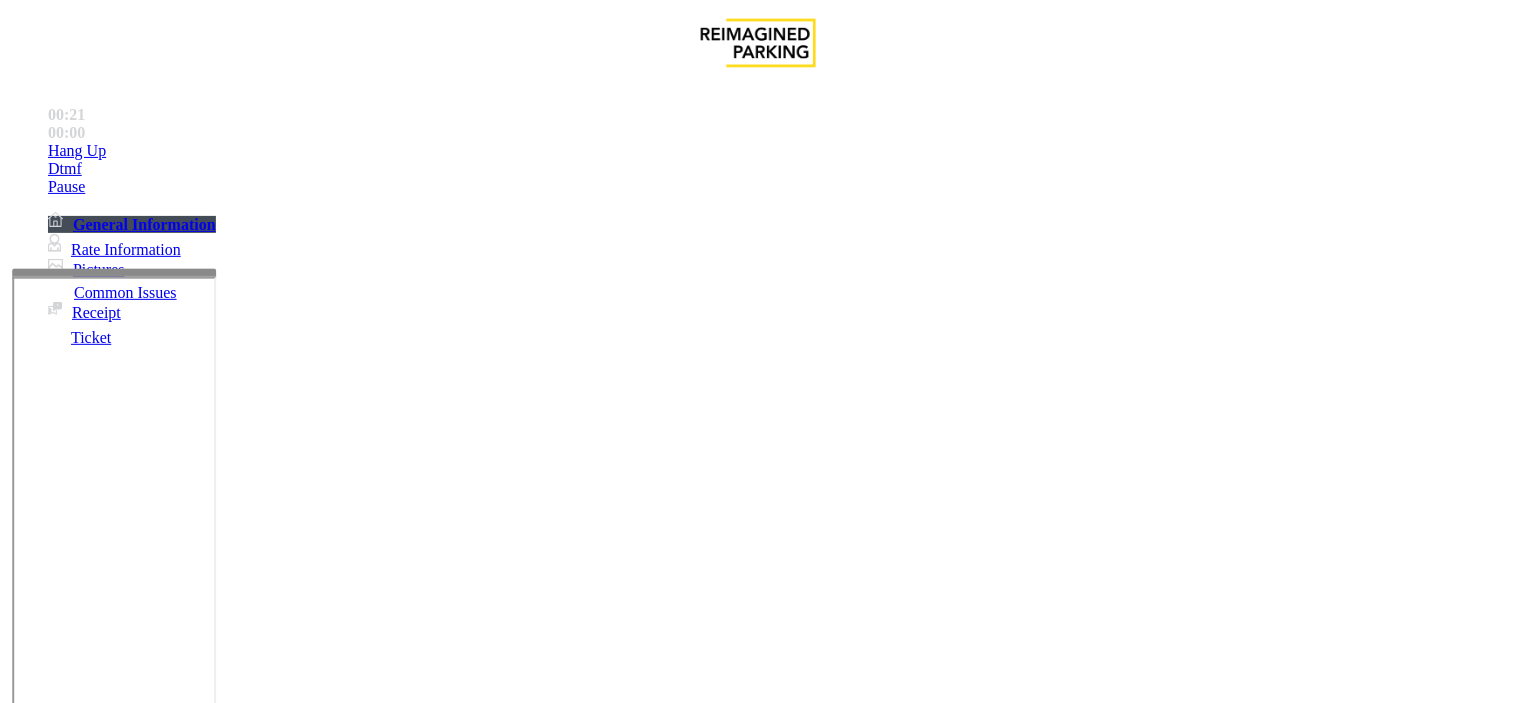 click at bounding box center [246, 1696] 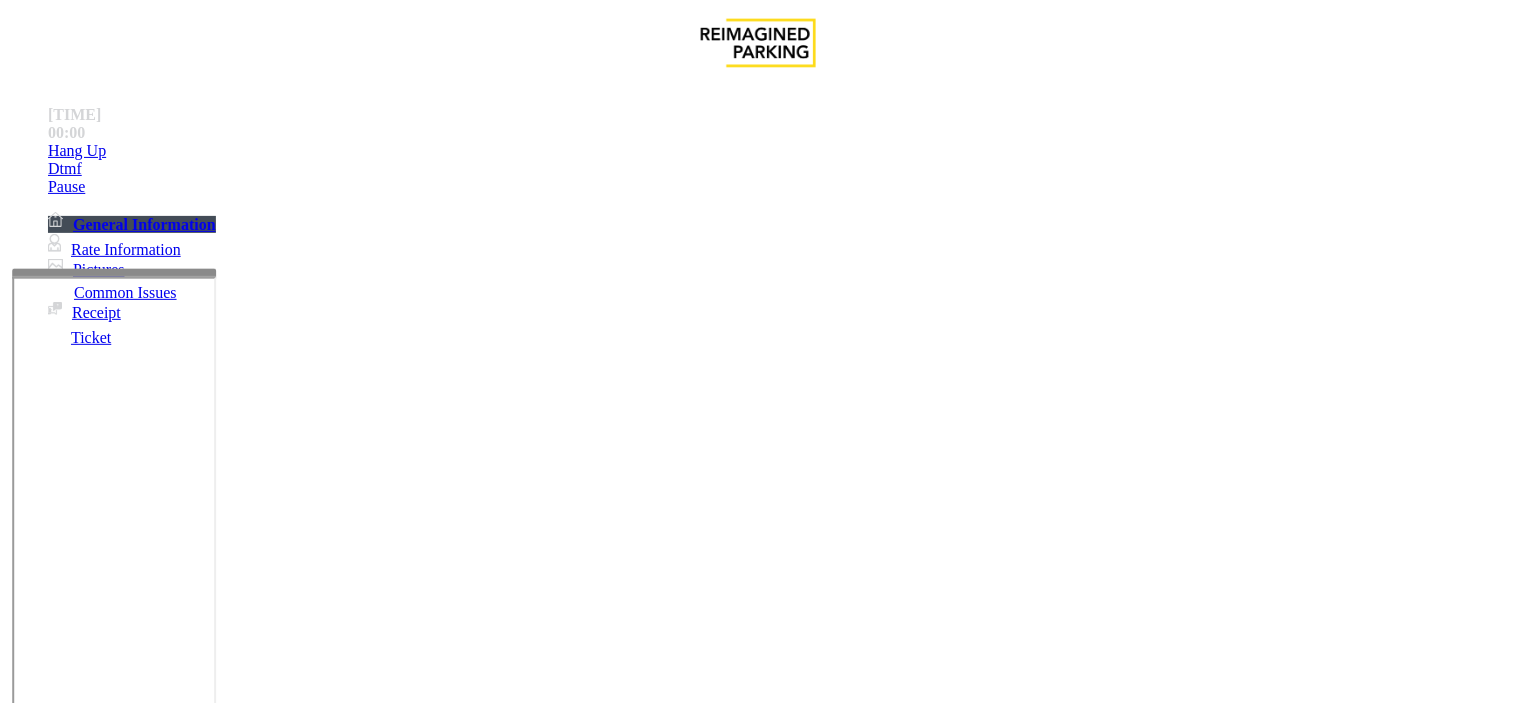 type on "**********" 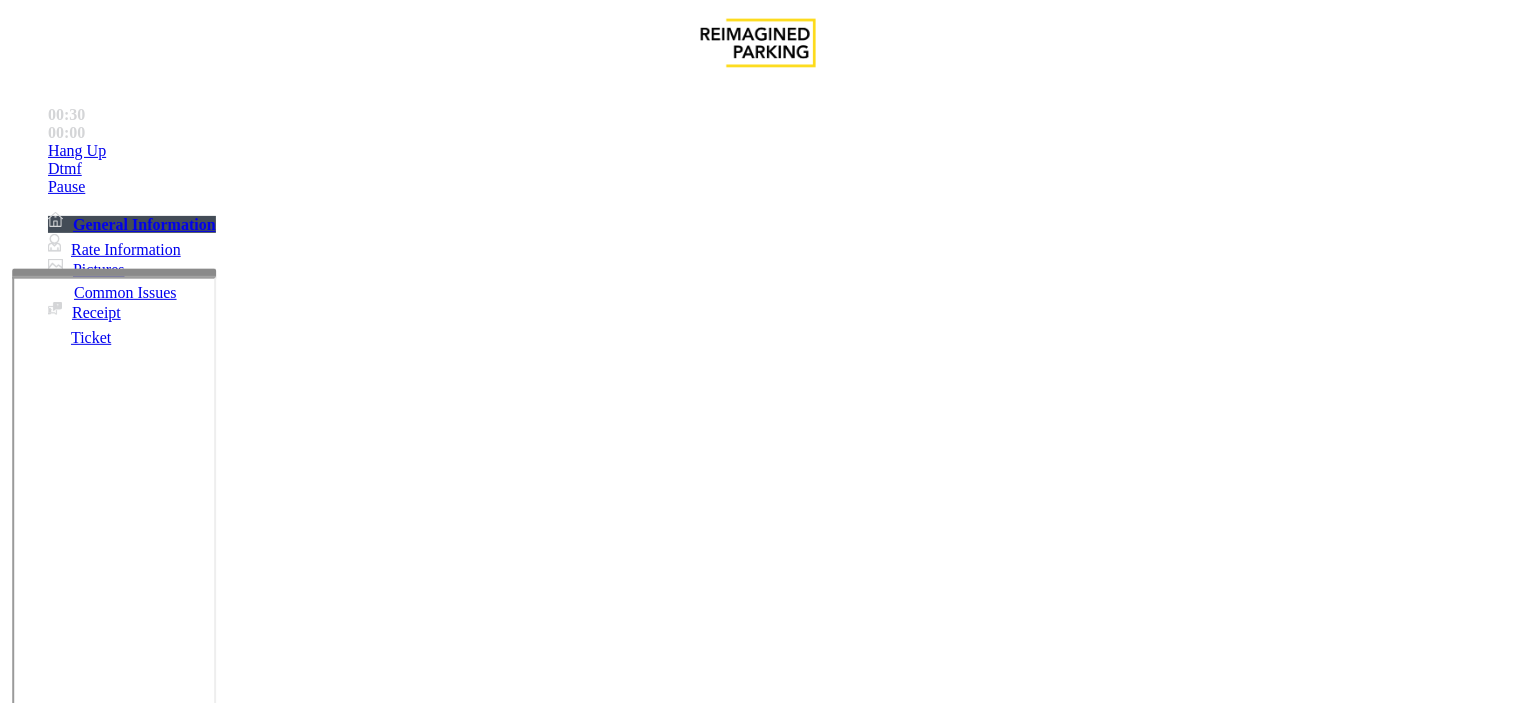 type on "**********" 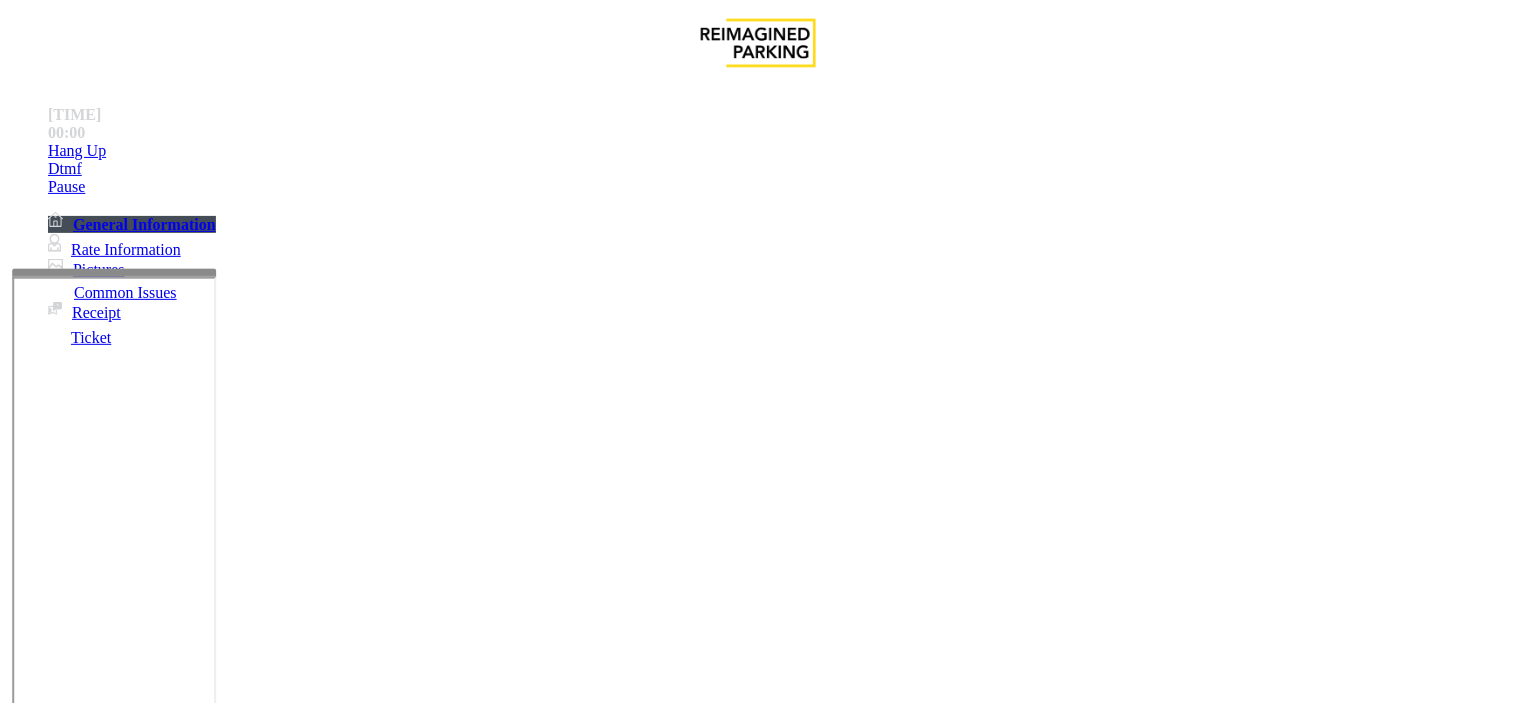 click on "****" at bounding box center (96, 1378) 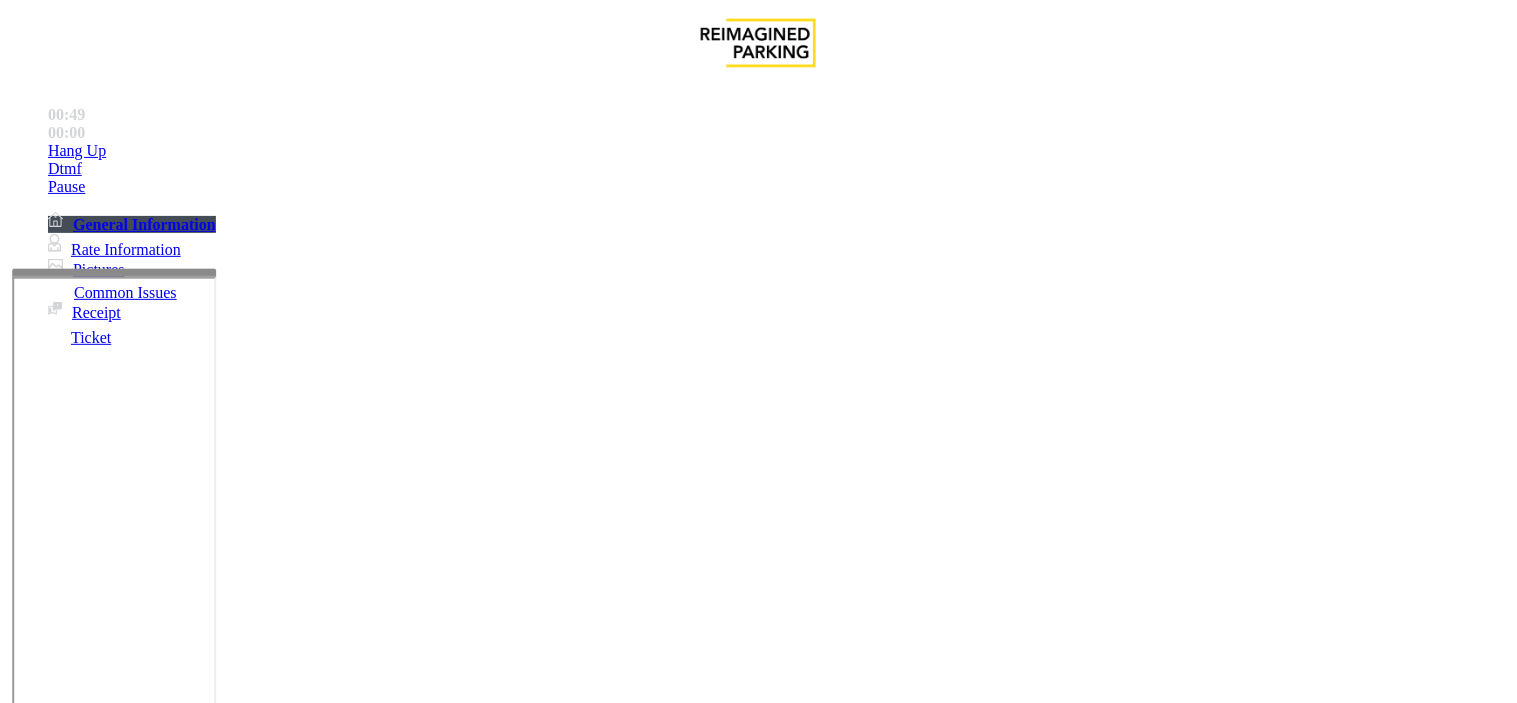 scroll, scrollTop: 222, scrollLeft: 0, axis: vertical 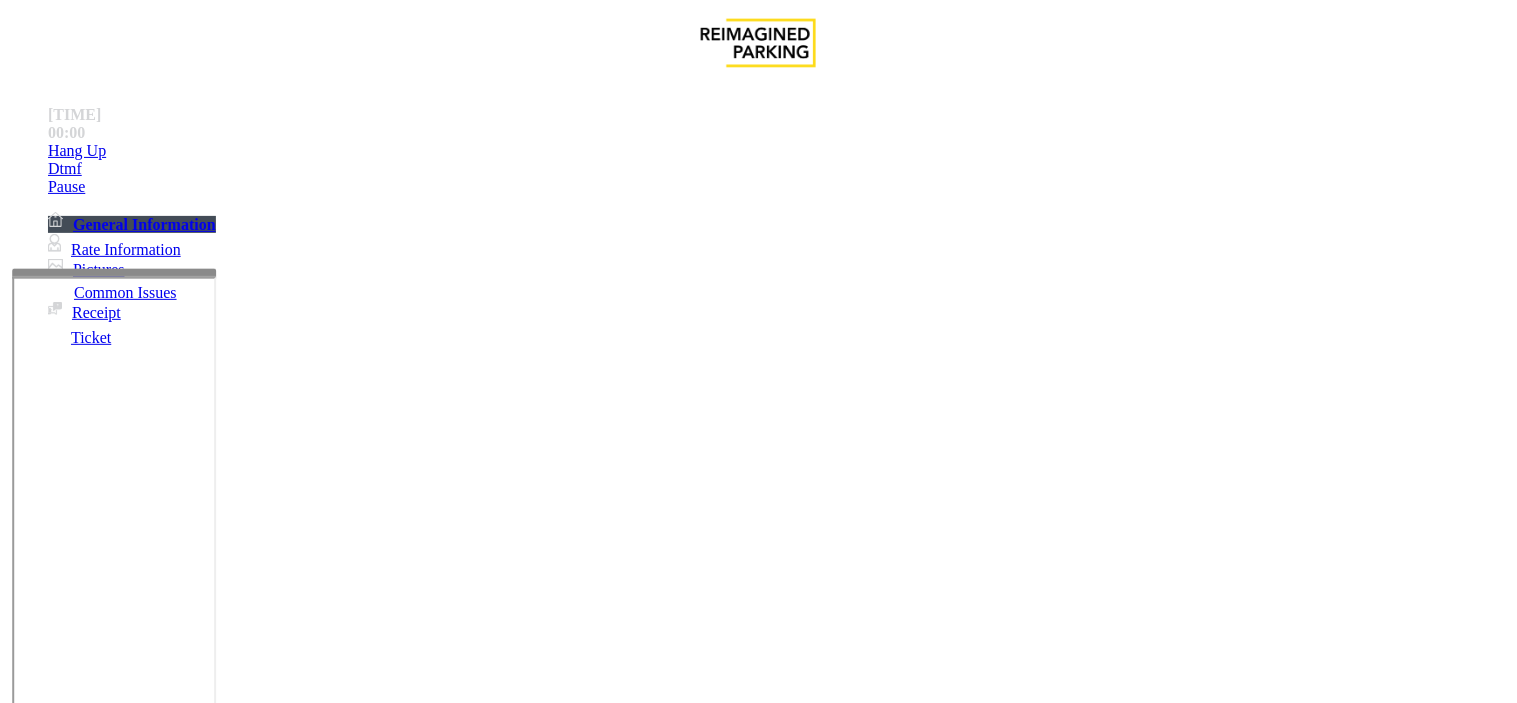 click on "Vend Gate" at bounding box center (69, 1789) 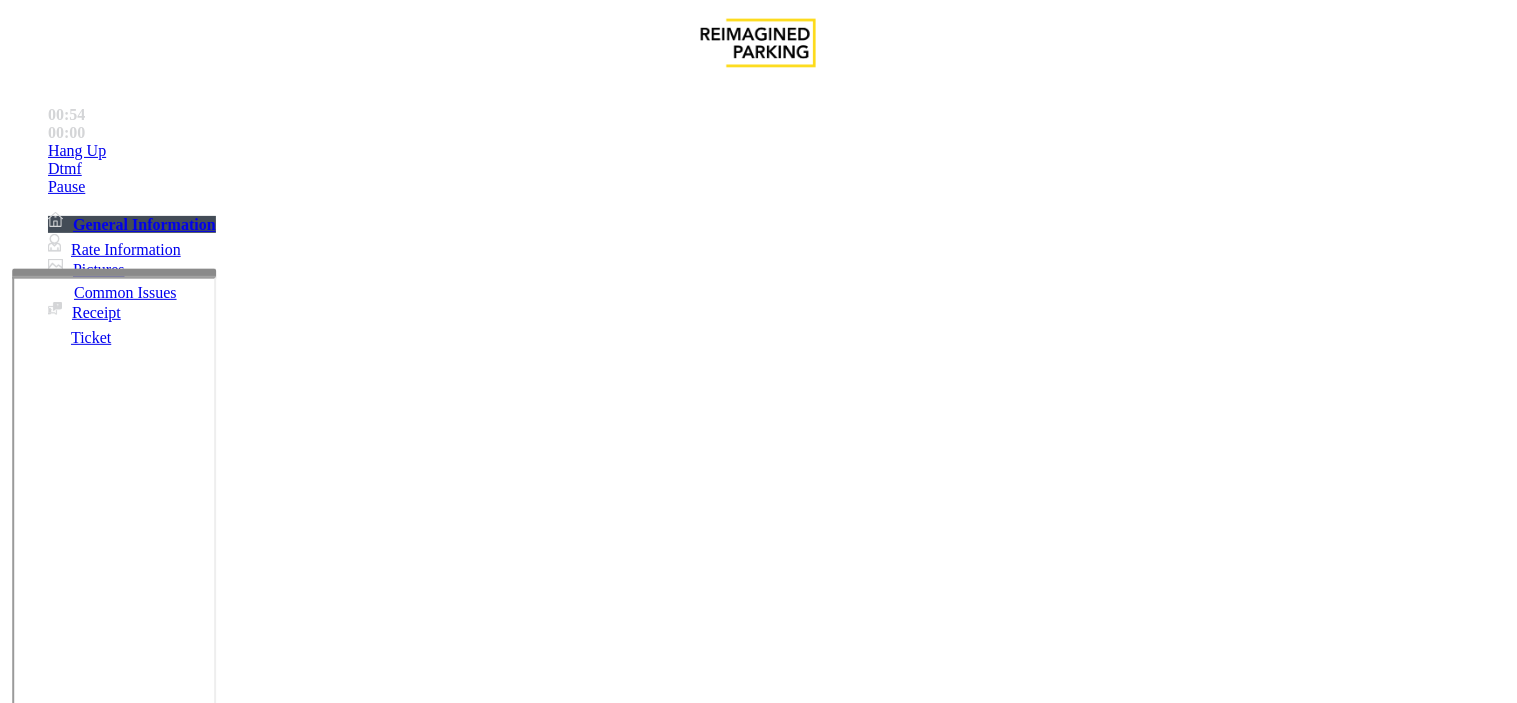 scroll, scrollTop: 1936, scrollLeft: 0, axis: vertical 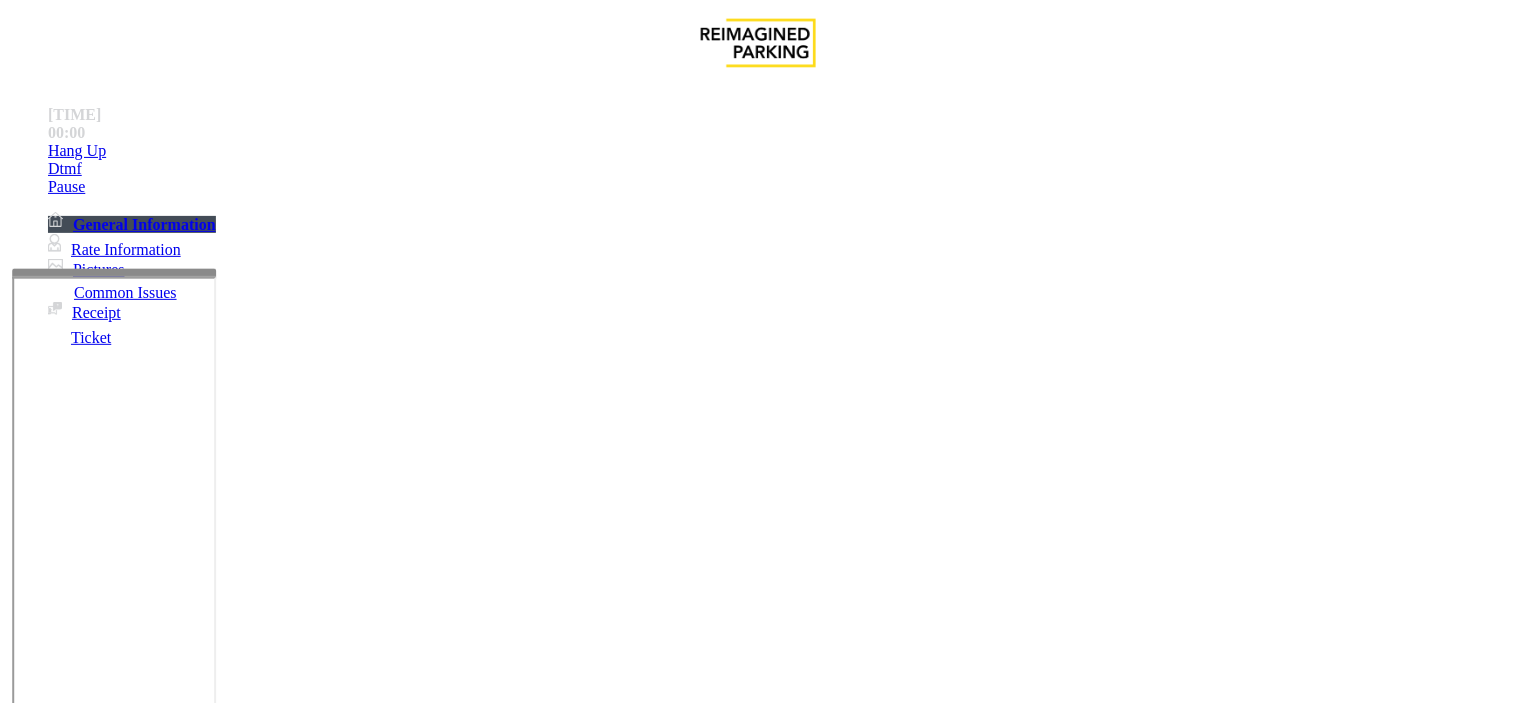 click at bounding box center [246, 1696] 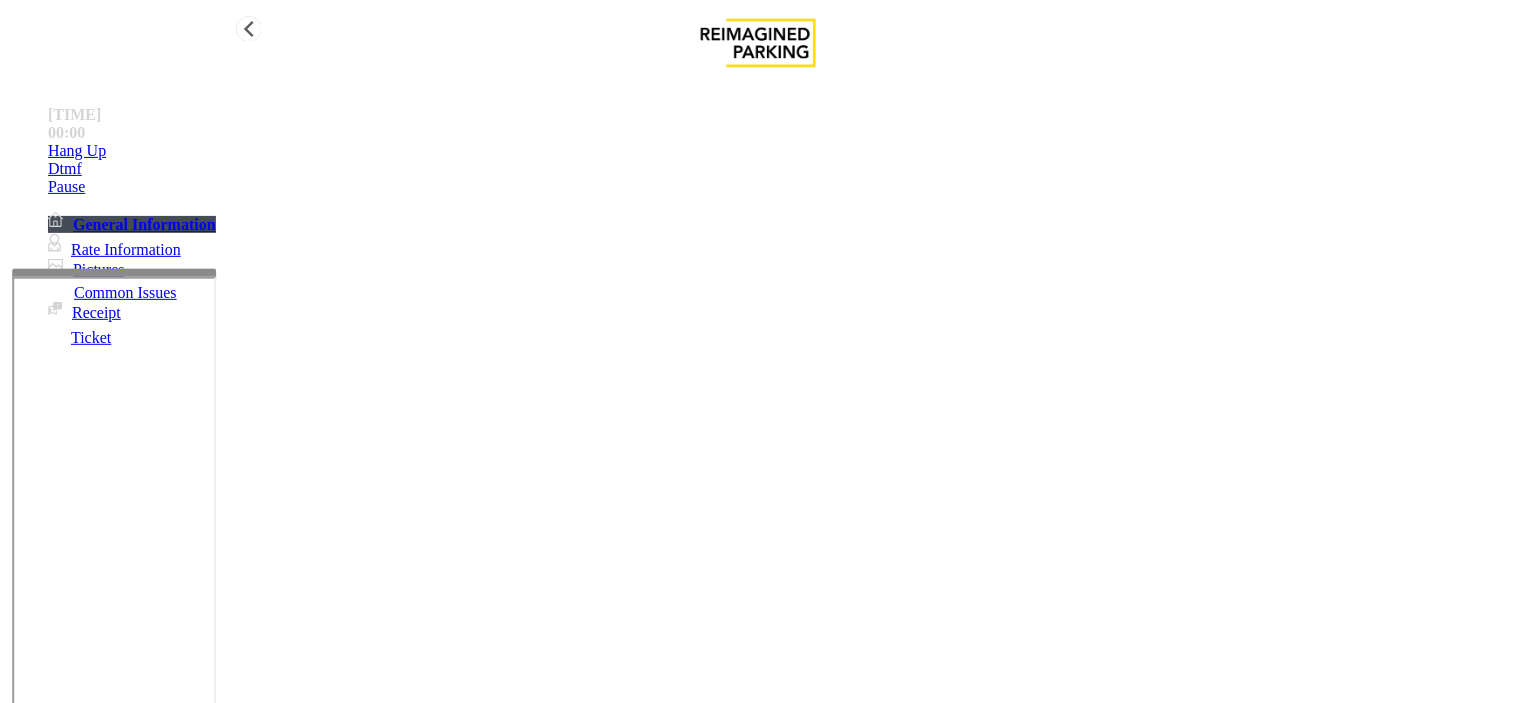 click on "Hang Up" at bounding box center (77, 151) 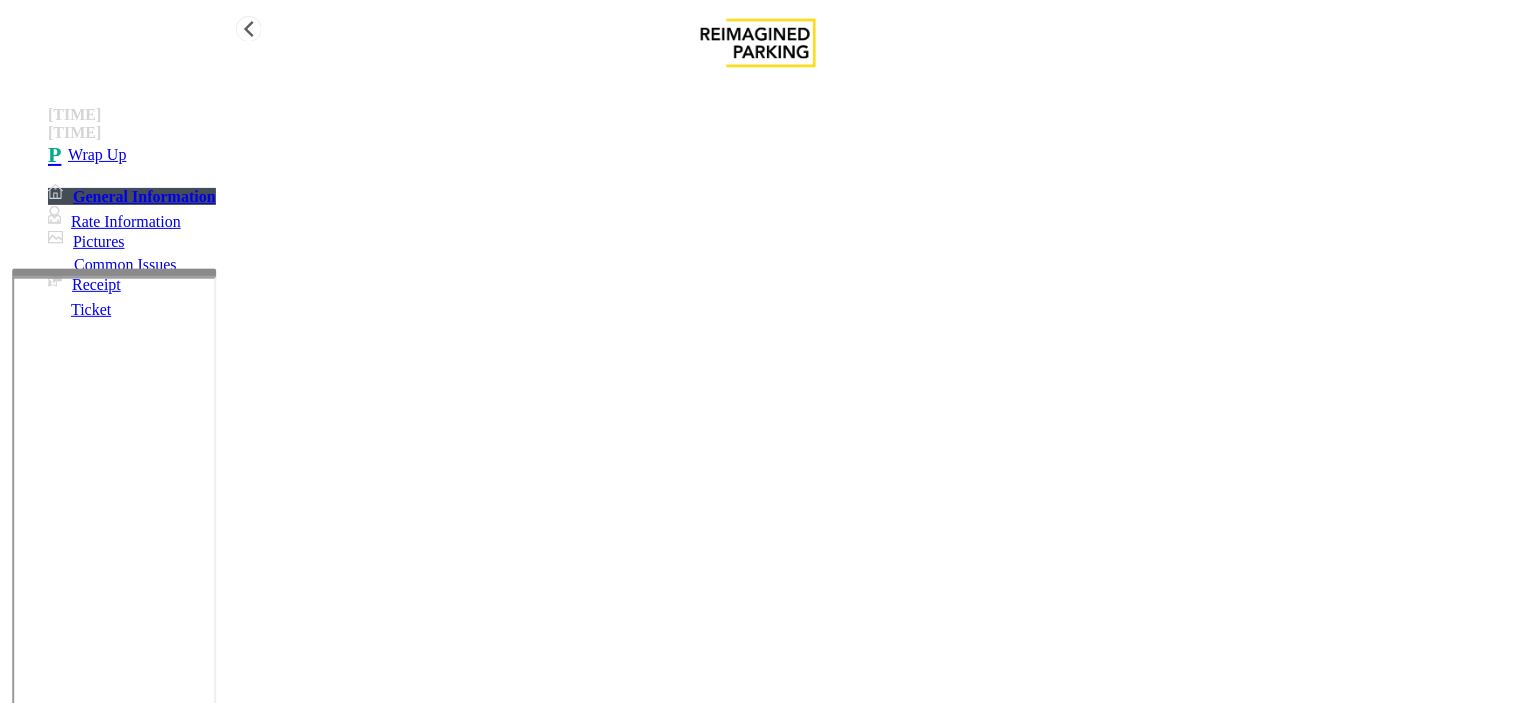 type on "**********" 